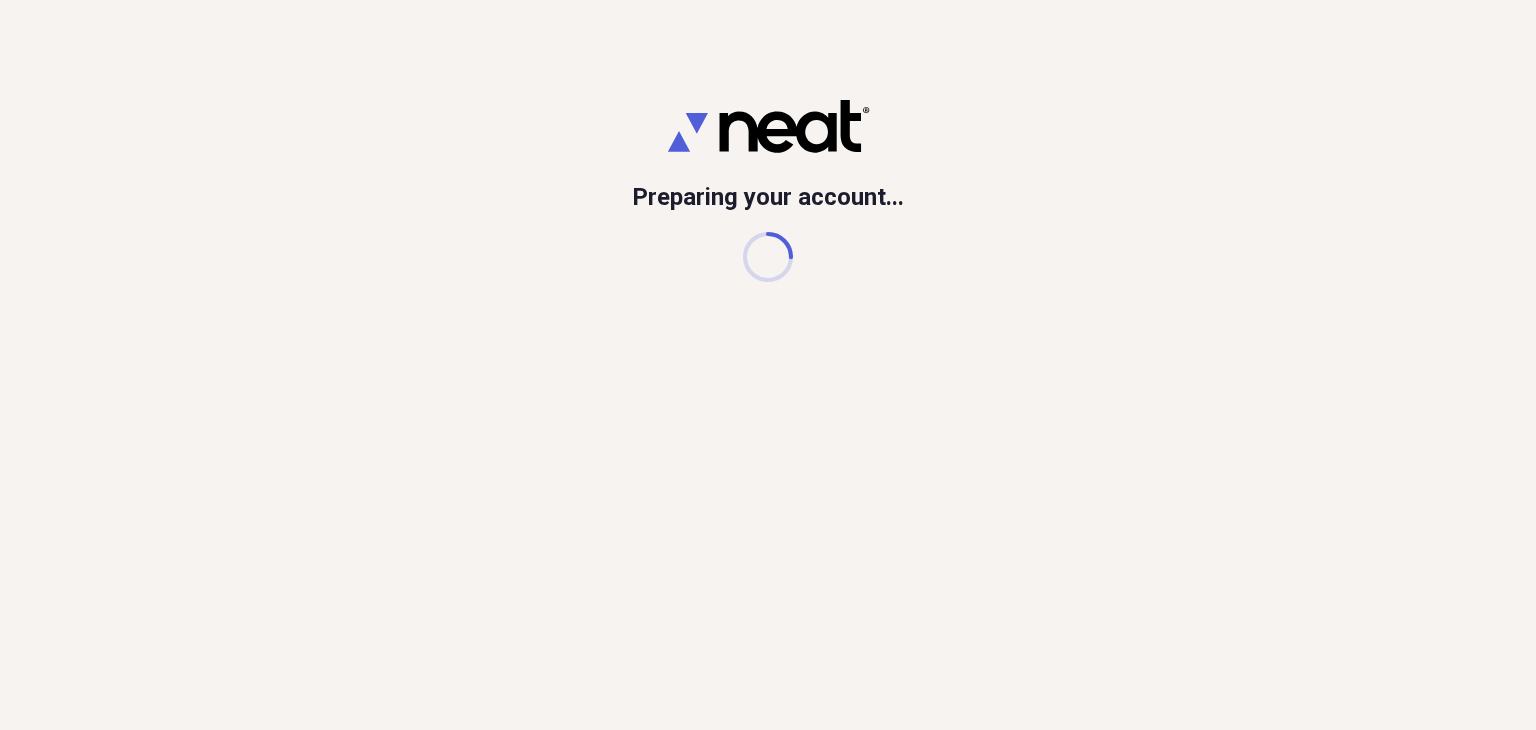 scroll, scrollTop: 0, scrollLeft: 0, axis: both 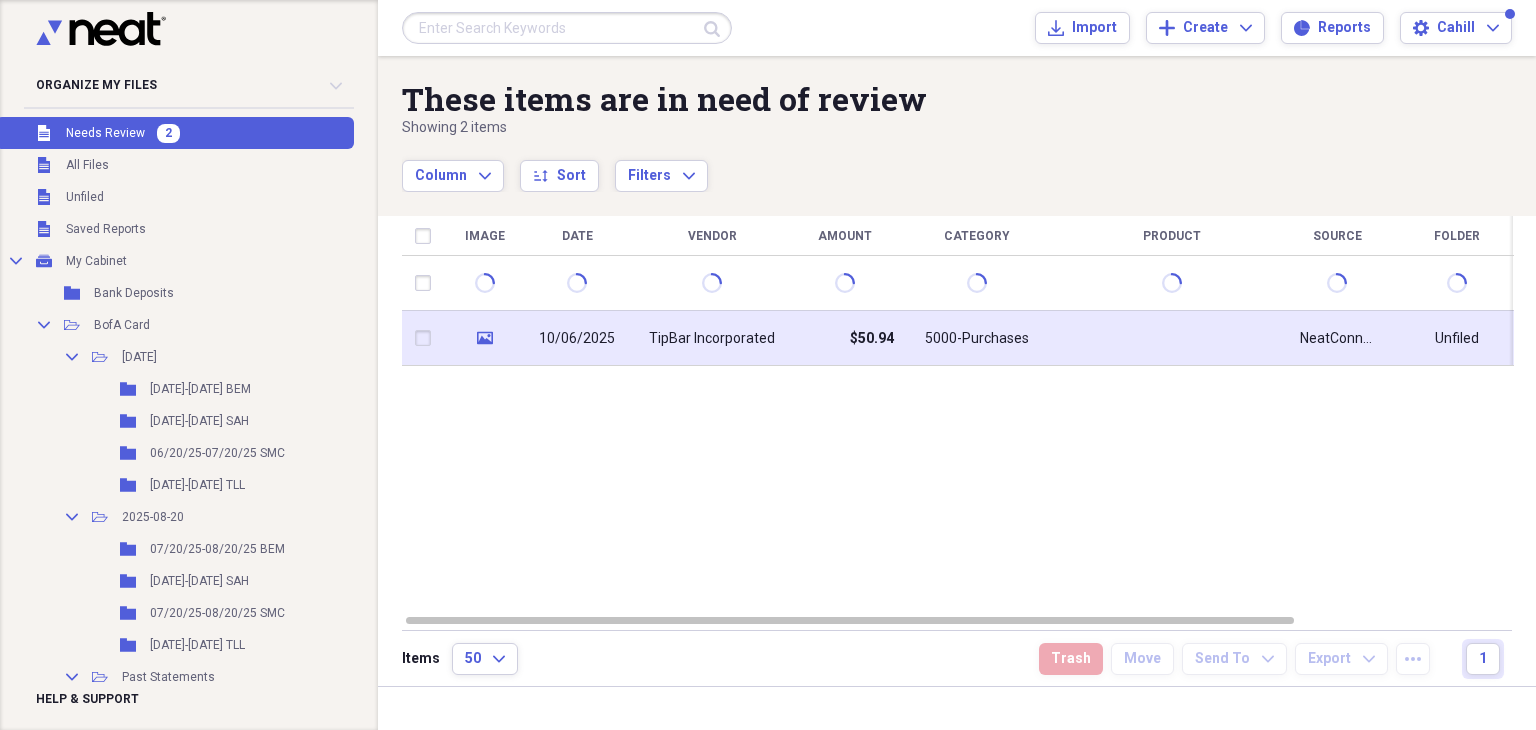 click on "10/06/2025" at bounding box center (577, 338) 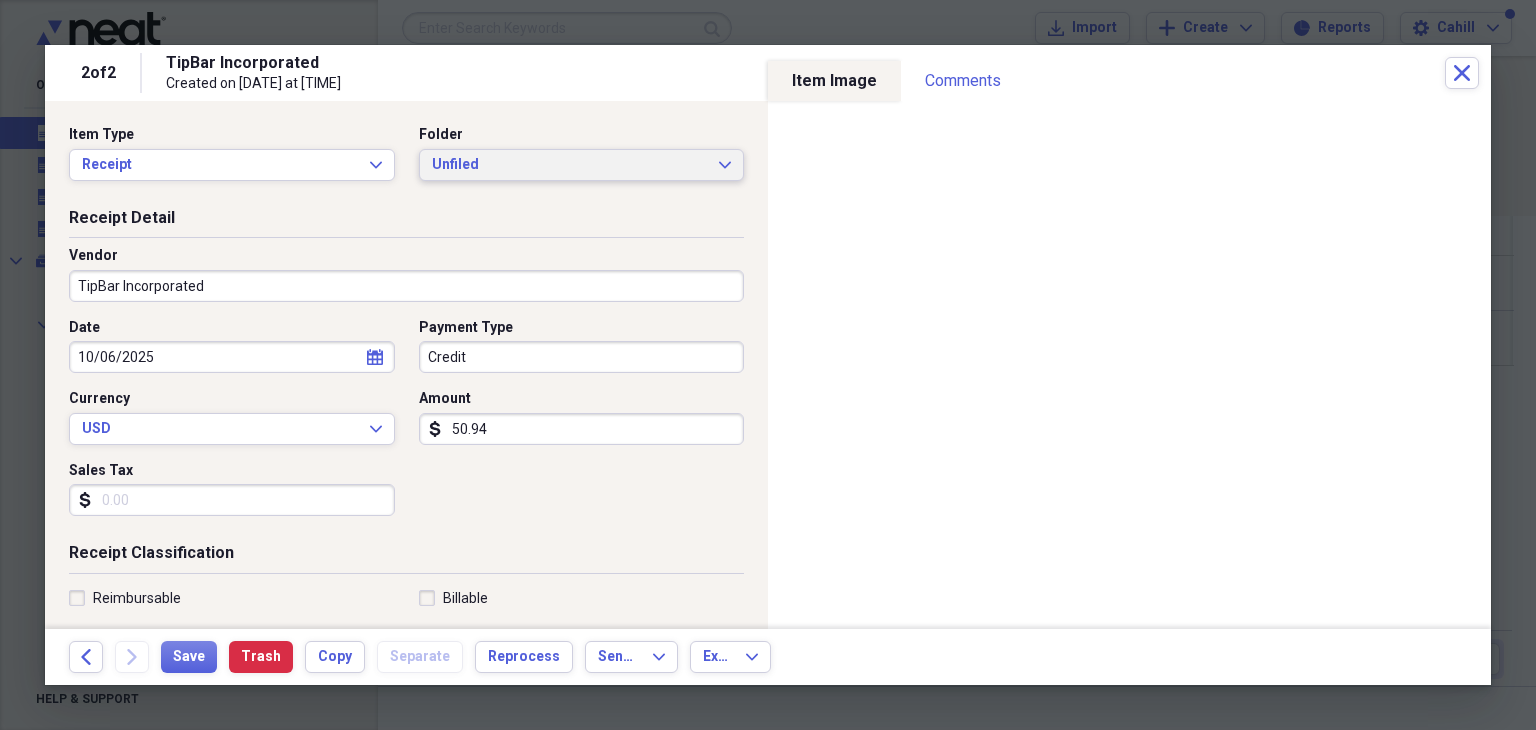 click on "Unfiled" at bounding box center [570, 165] 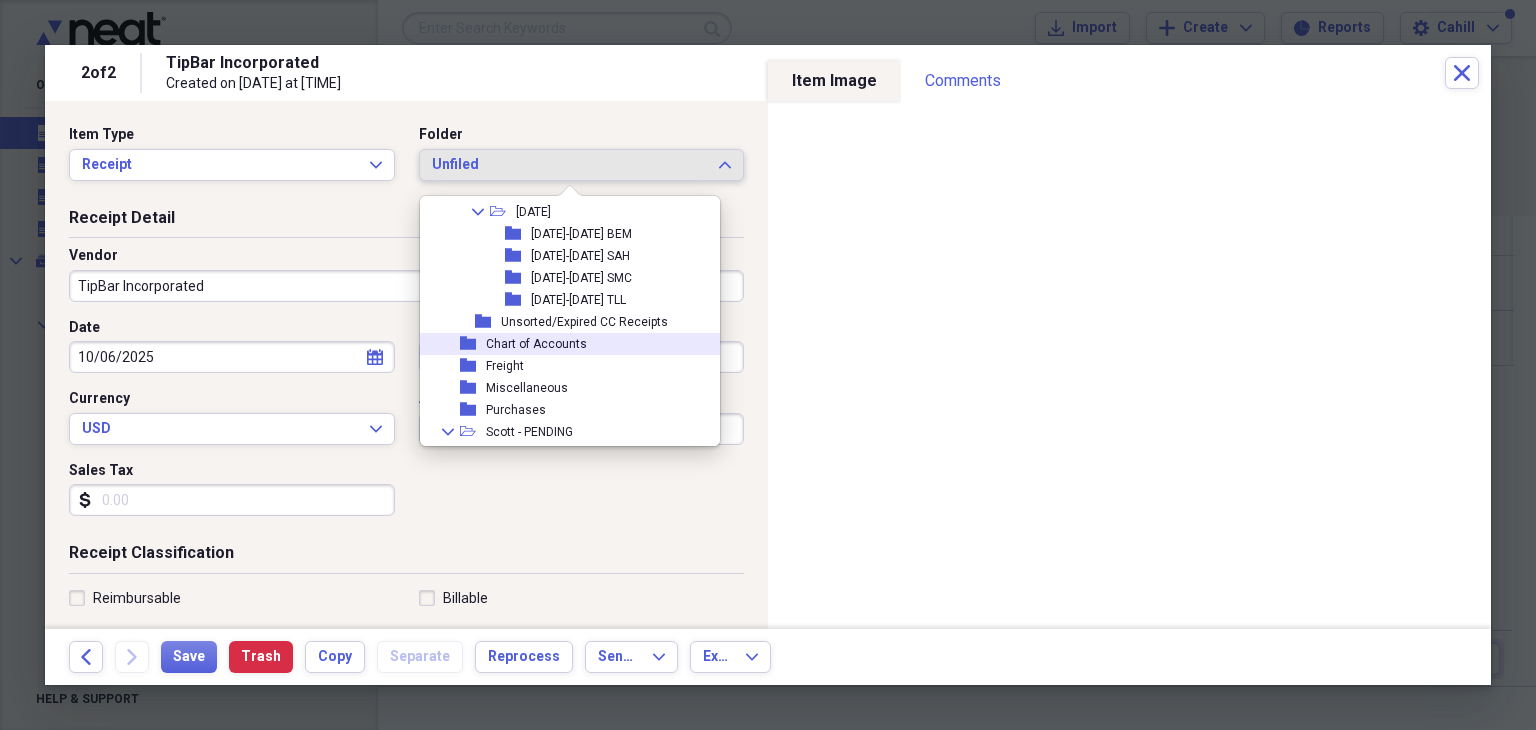 scroll, scrollTop: 1062, scrollLeft: 0, axis: vertical 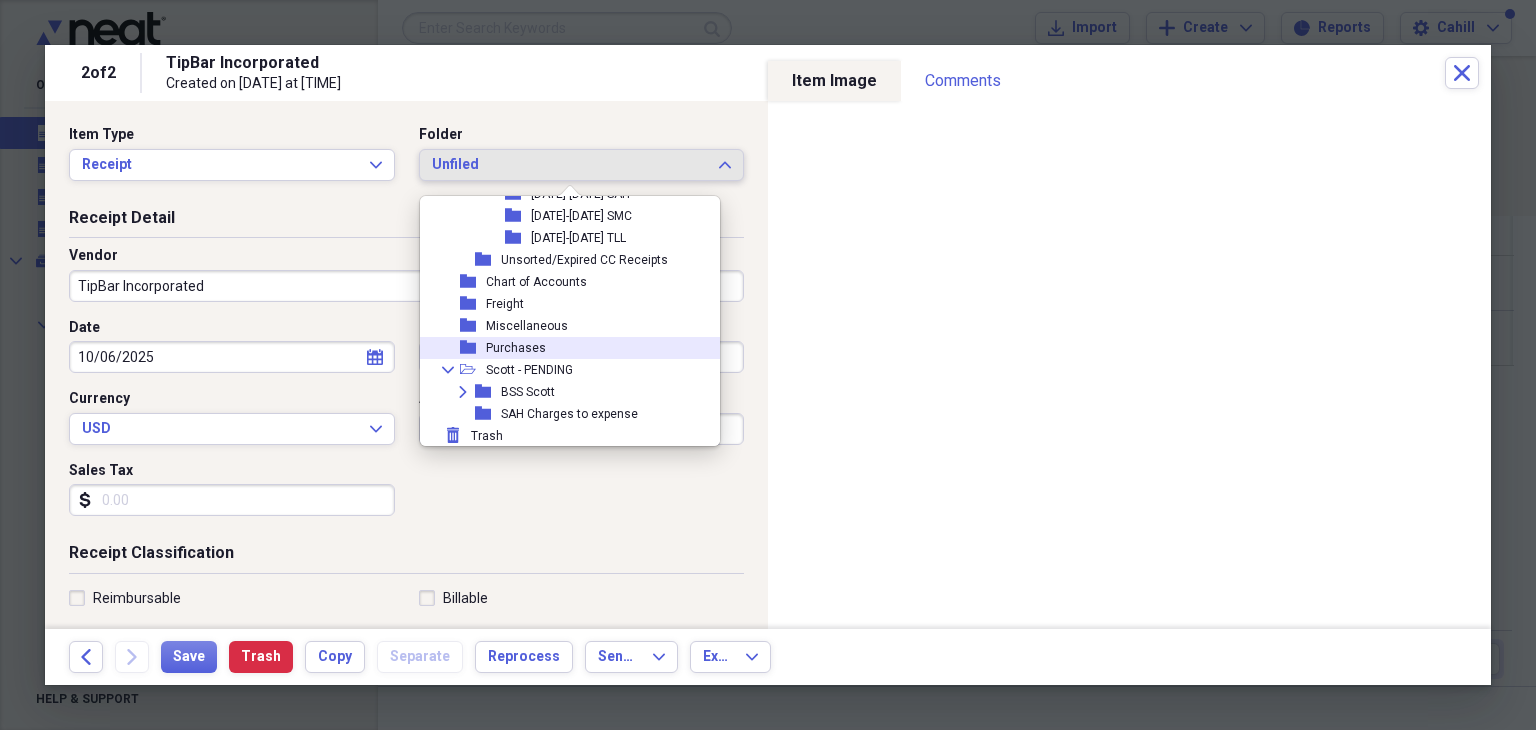 click on "Purchases" at bounding box center (516, 348) 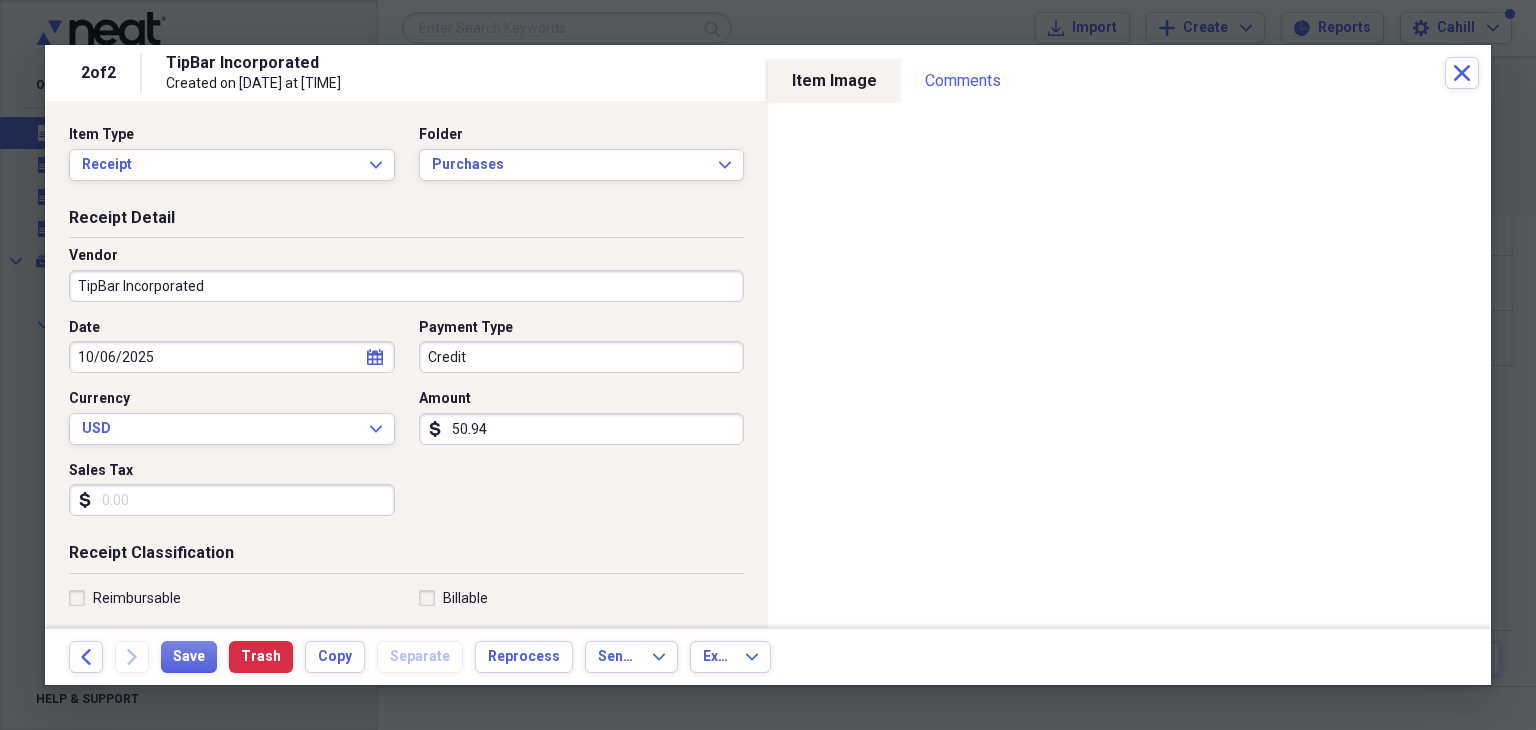 select on "9" 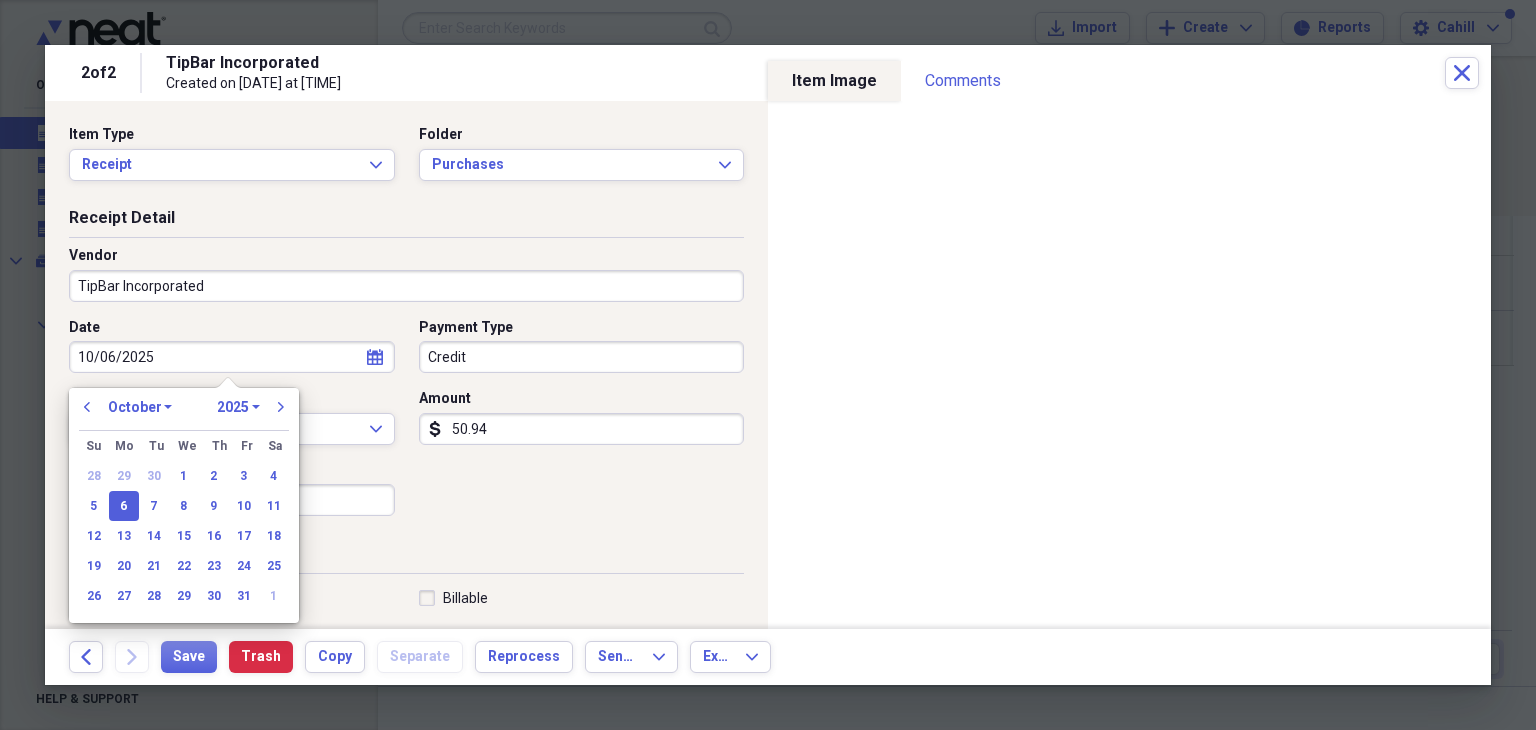 click on "10/06/2025" at bounding box center (232, 357) 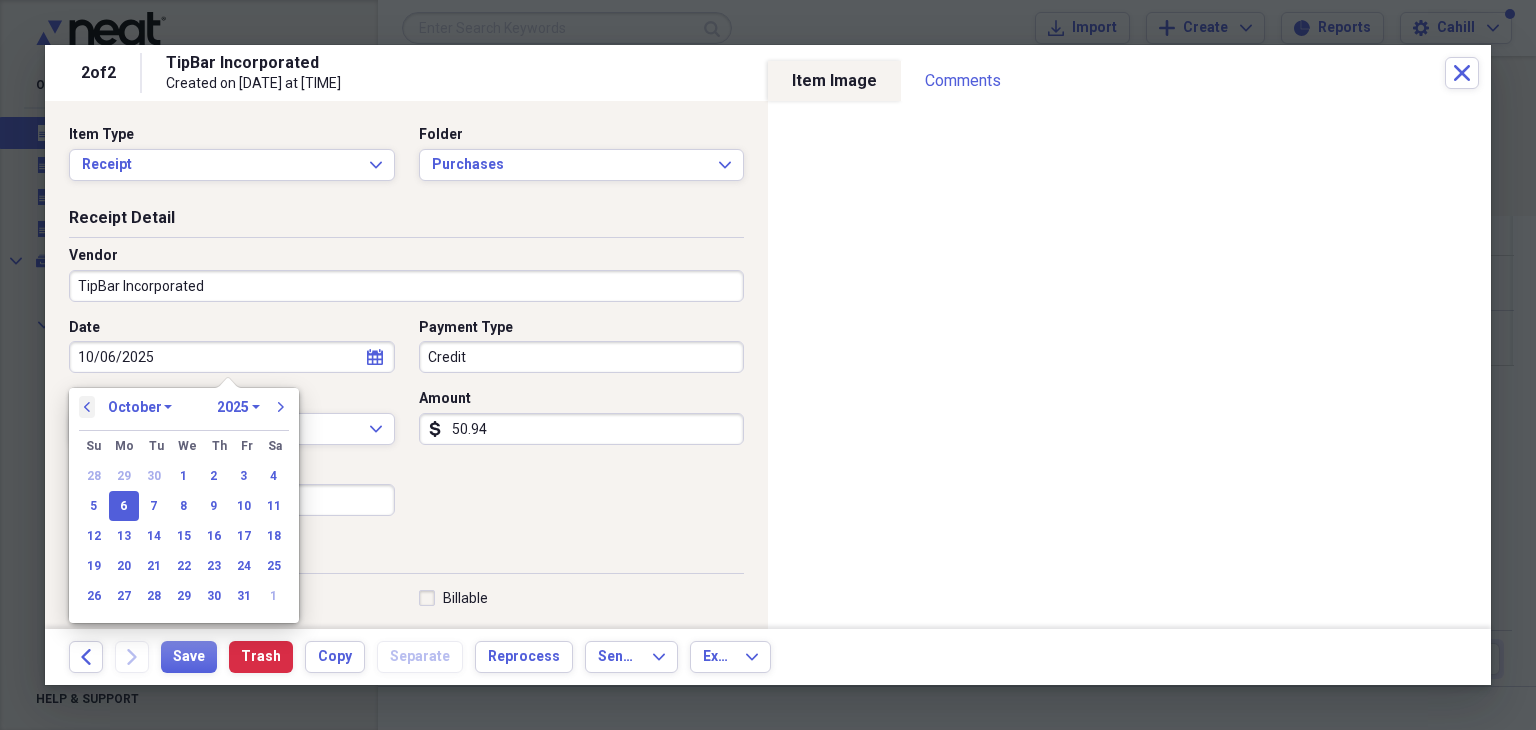 click on "previous" at bounding box center [87, 407] 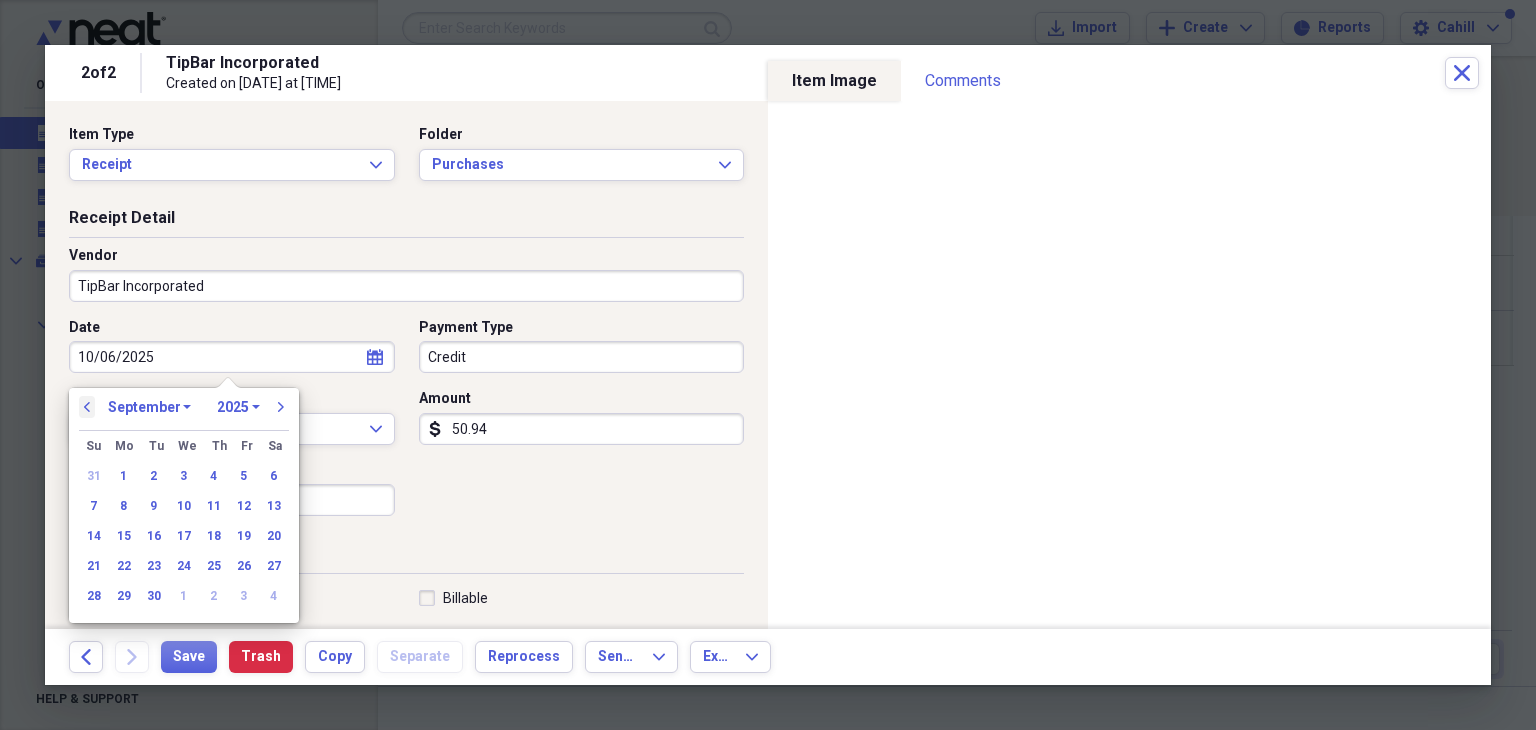 click on "previous" at bounding box center (87, 407) 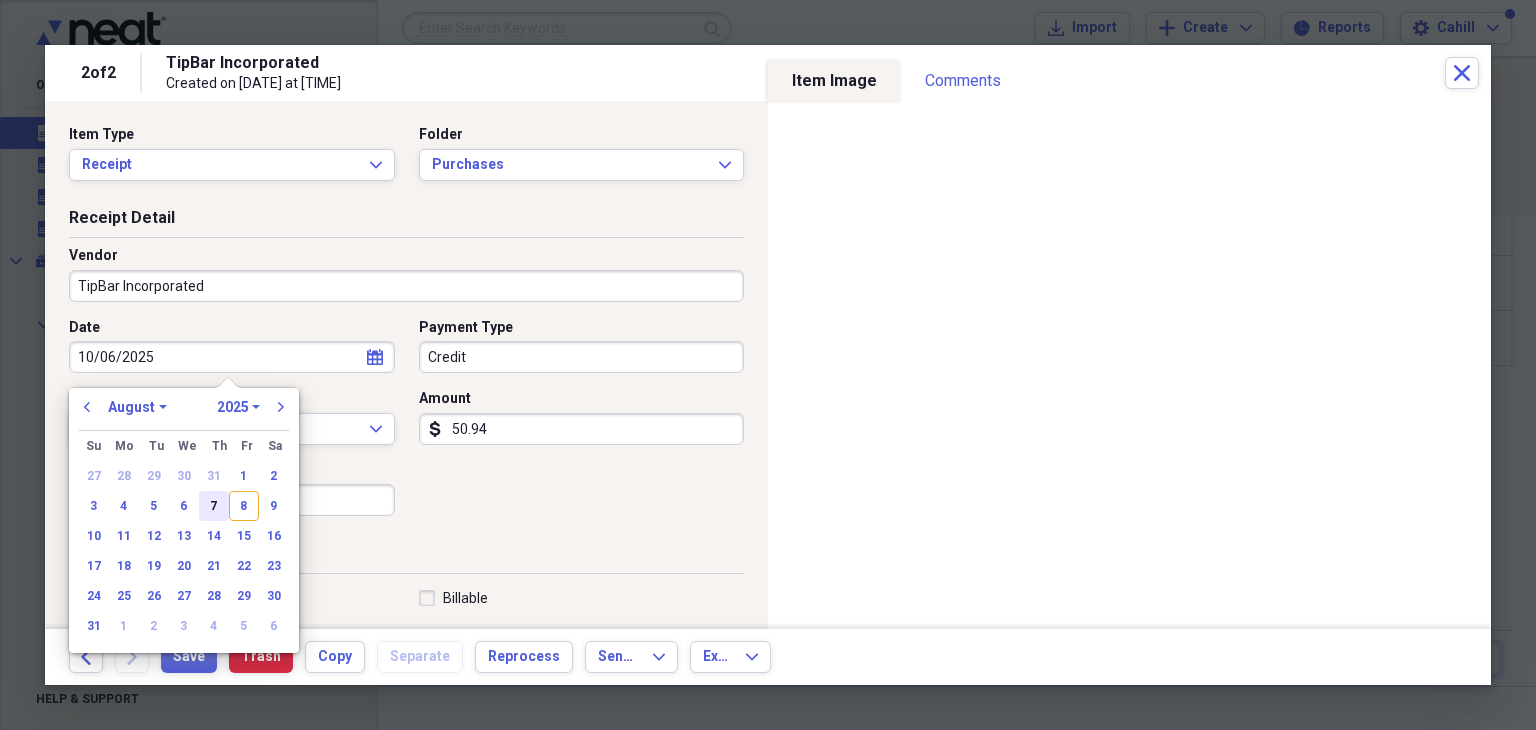 click on "7" at bounding box center [214, 506] 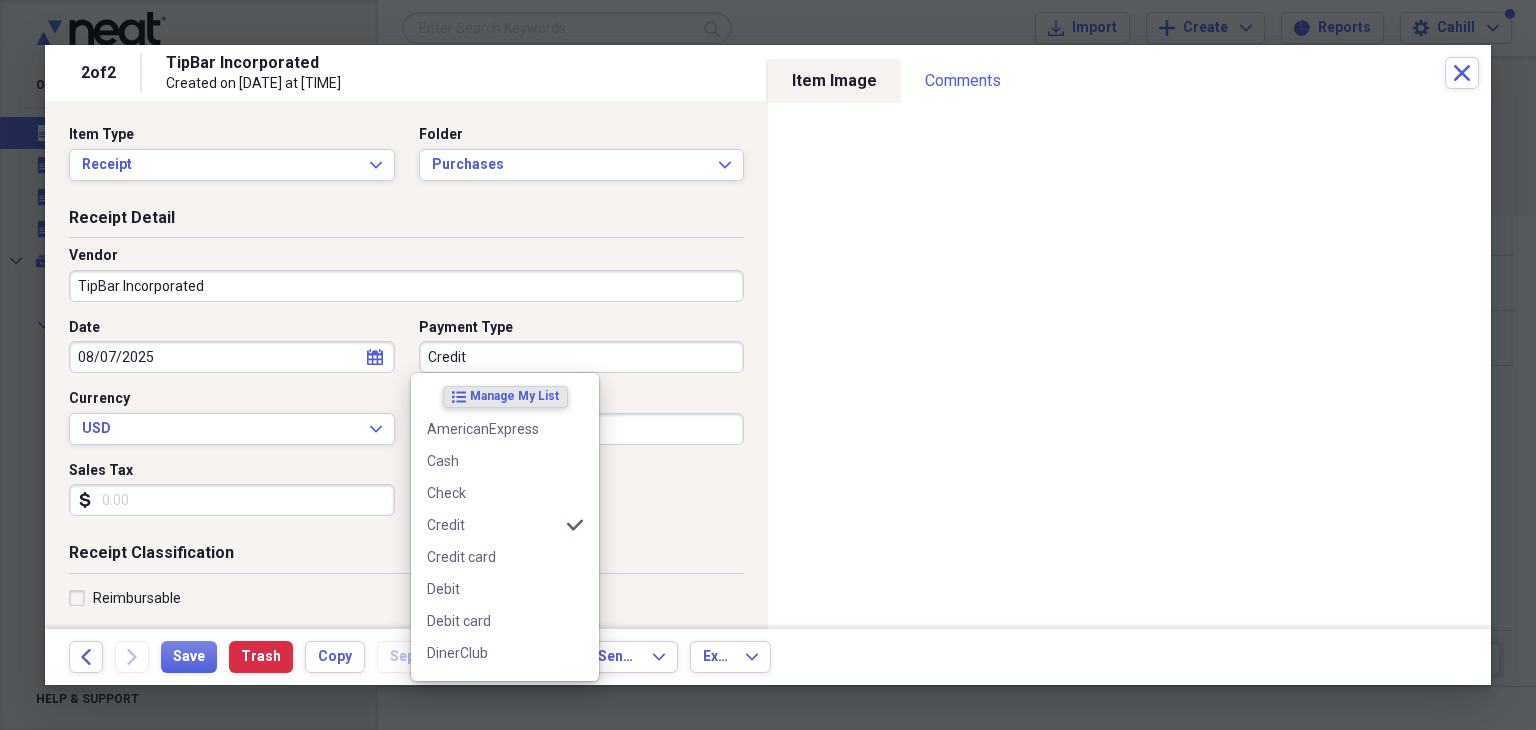 click on "Credit" at bounding box center [582, 357] 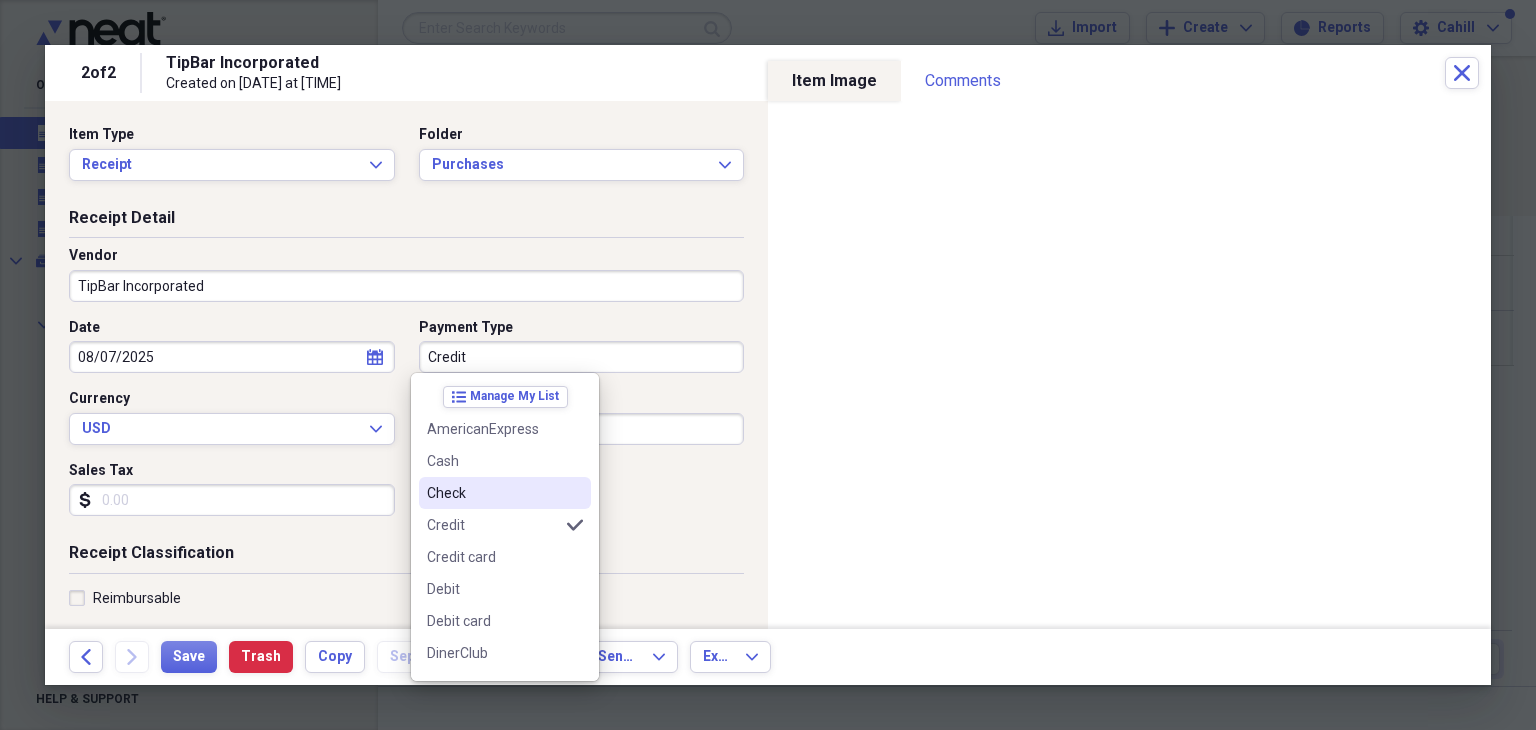 click on "Check" at bounding box center [493, 493] 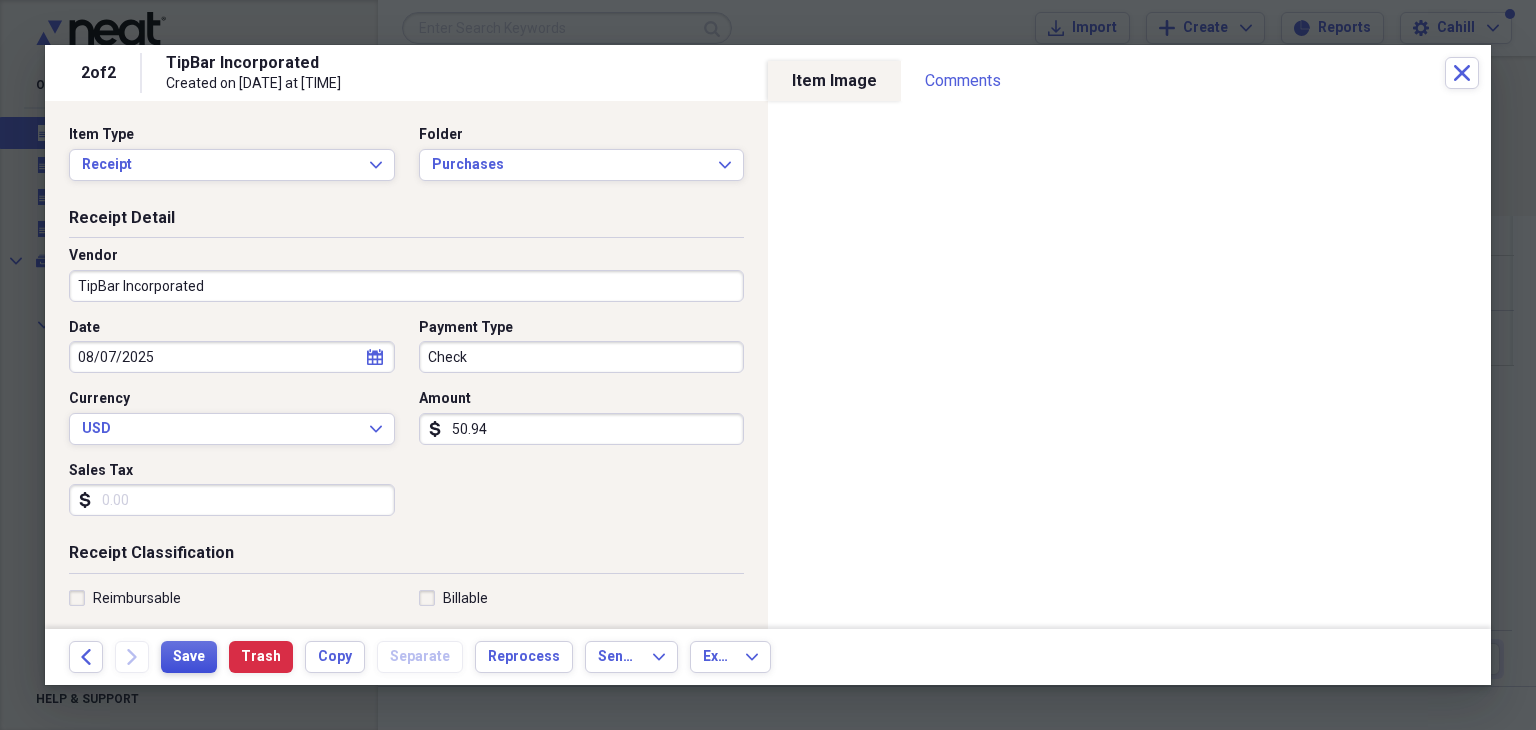 click on "Save" at bounding box center [189, 657] 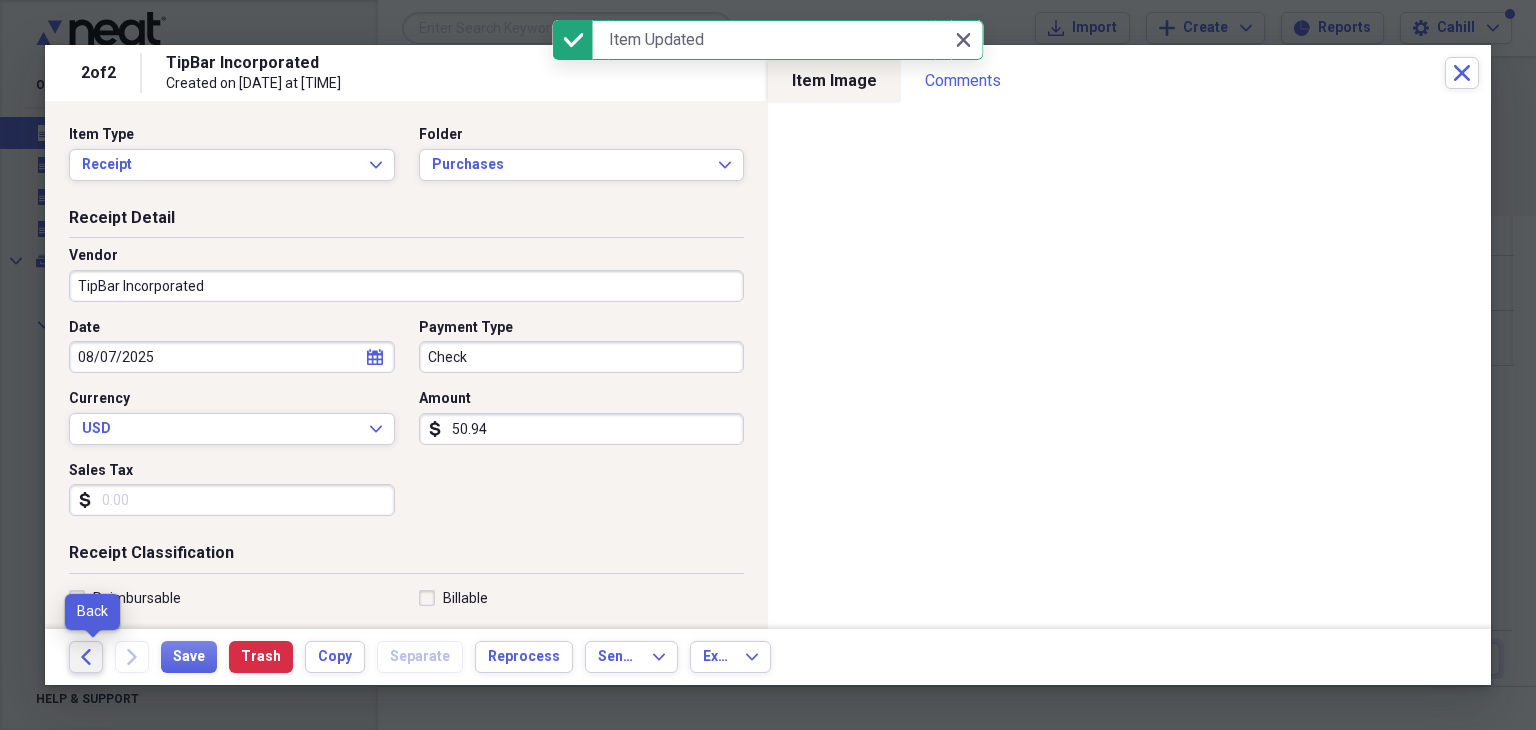 click on "Back" 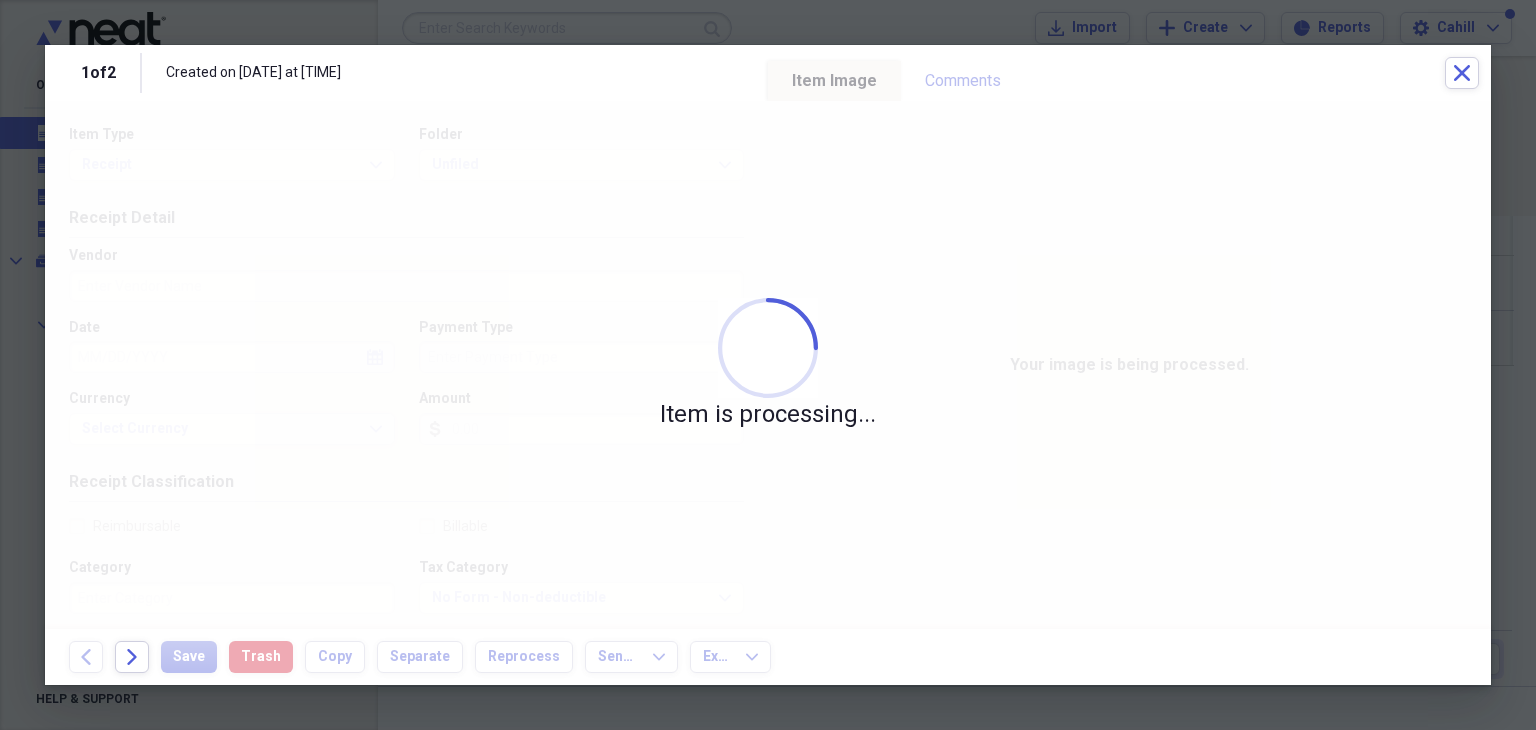 type on "TipBar Incorporated" 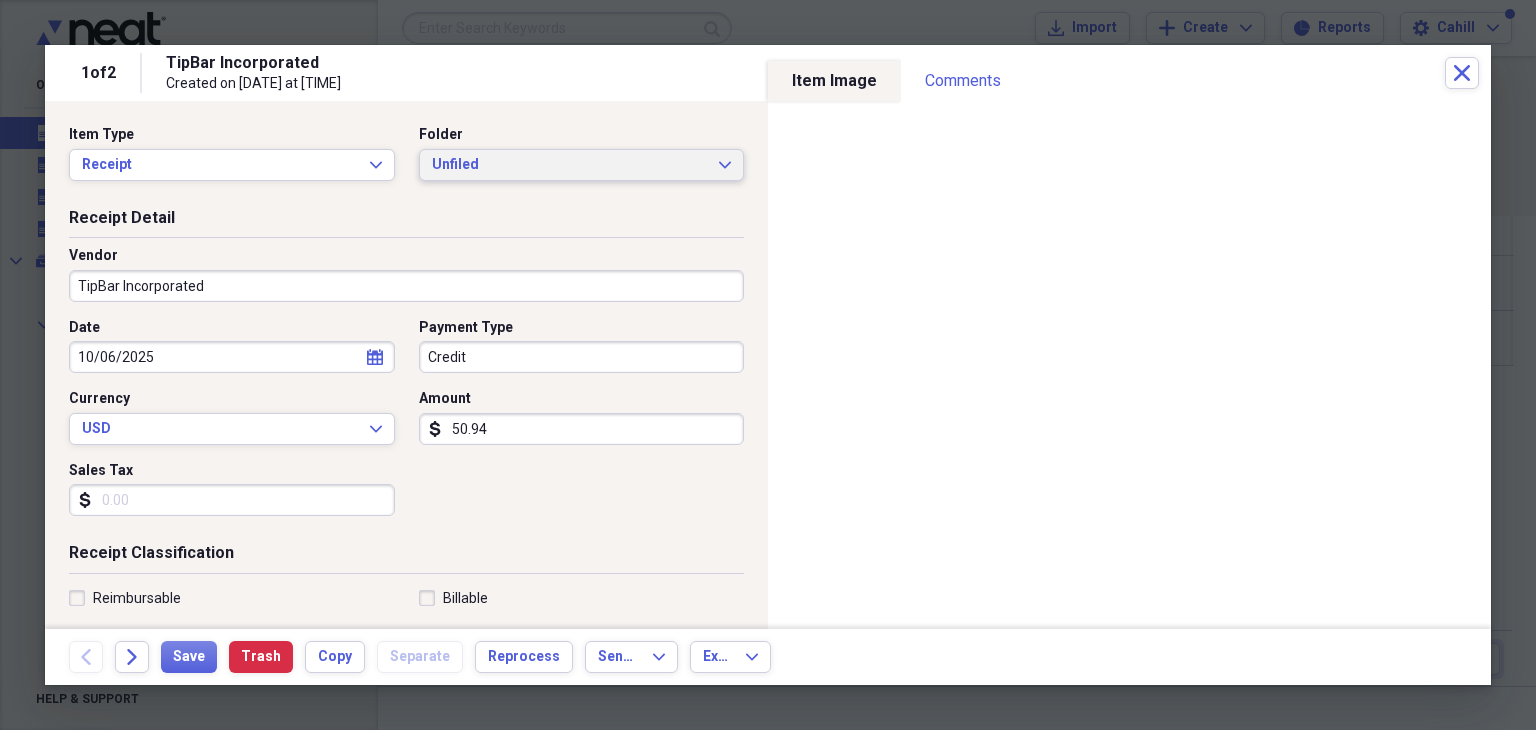click on "Unfiled" at bounding box center (570, 165) 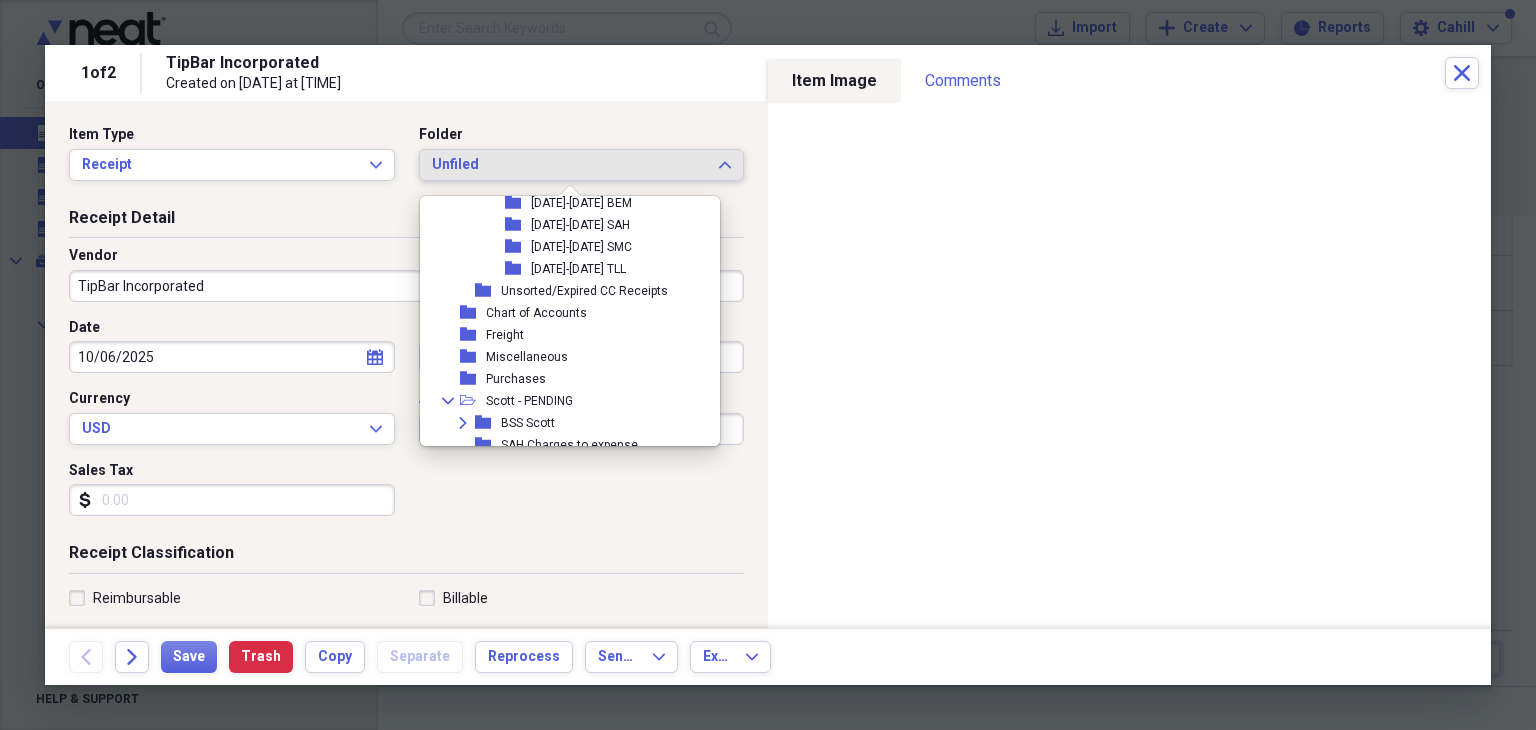 scroll, scrollTop: 1062, scrollLeft: 0, axis: vertical 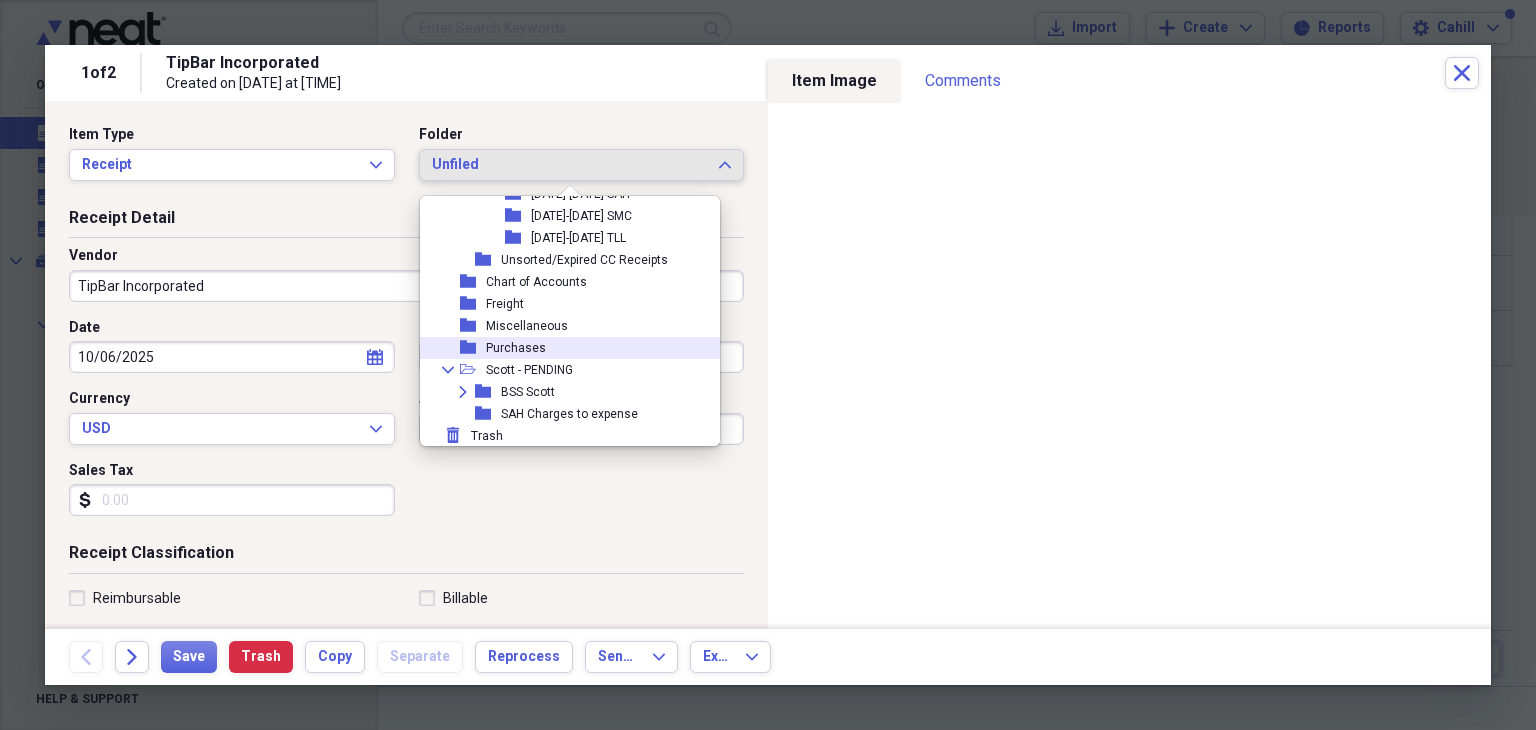 click on "Purchases" at bounding box center (516, 348) 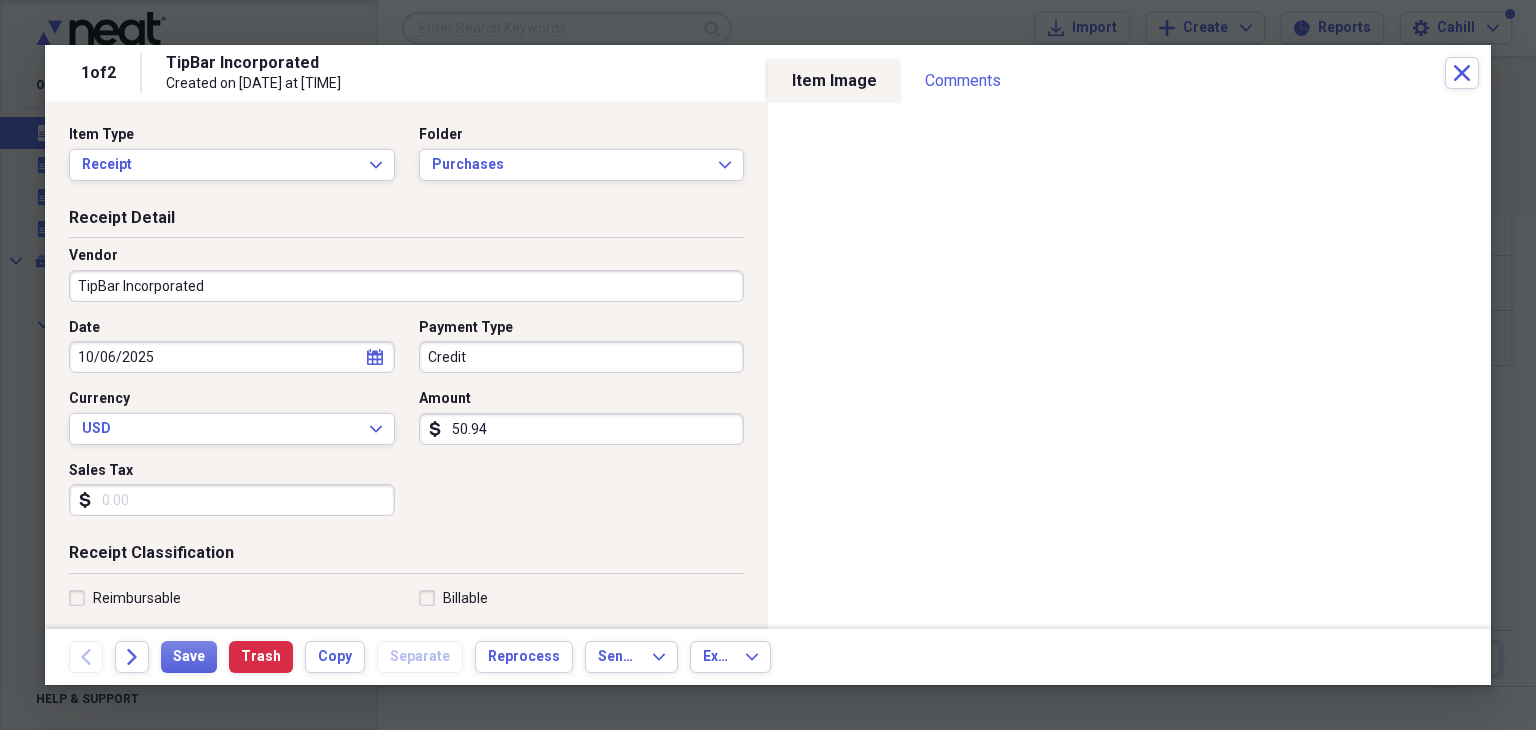 select on "9" 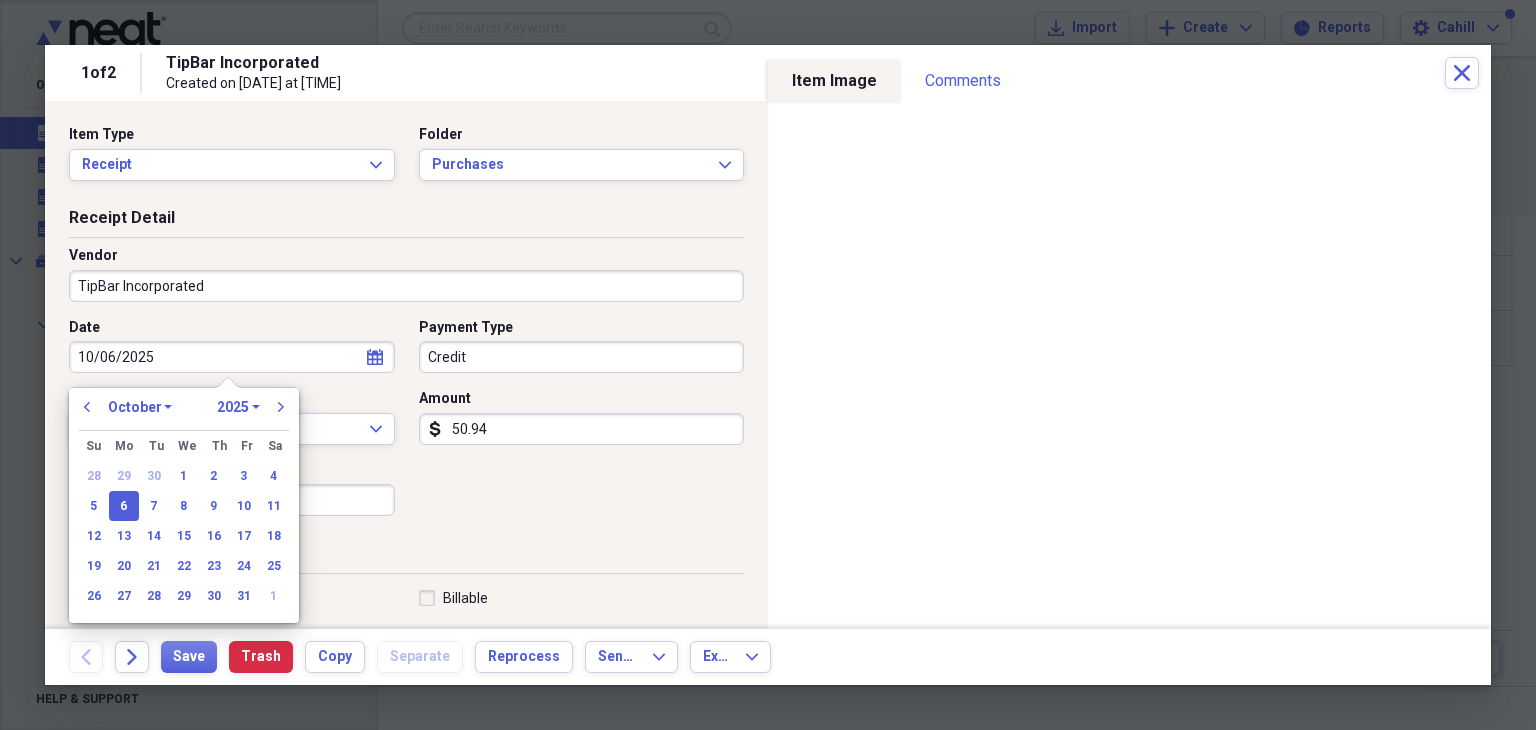 click on "10/06/2025" at bounding box center [232, 357] 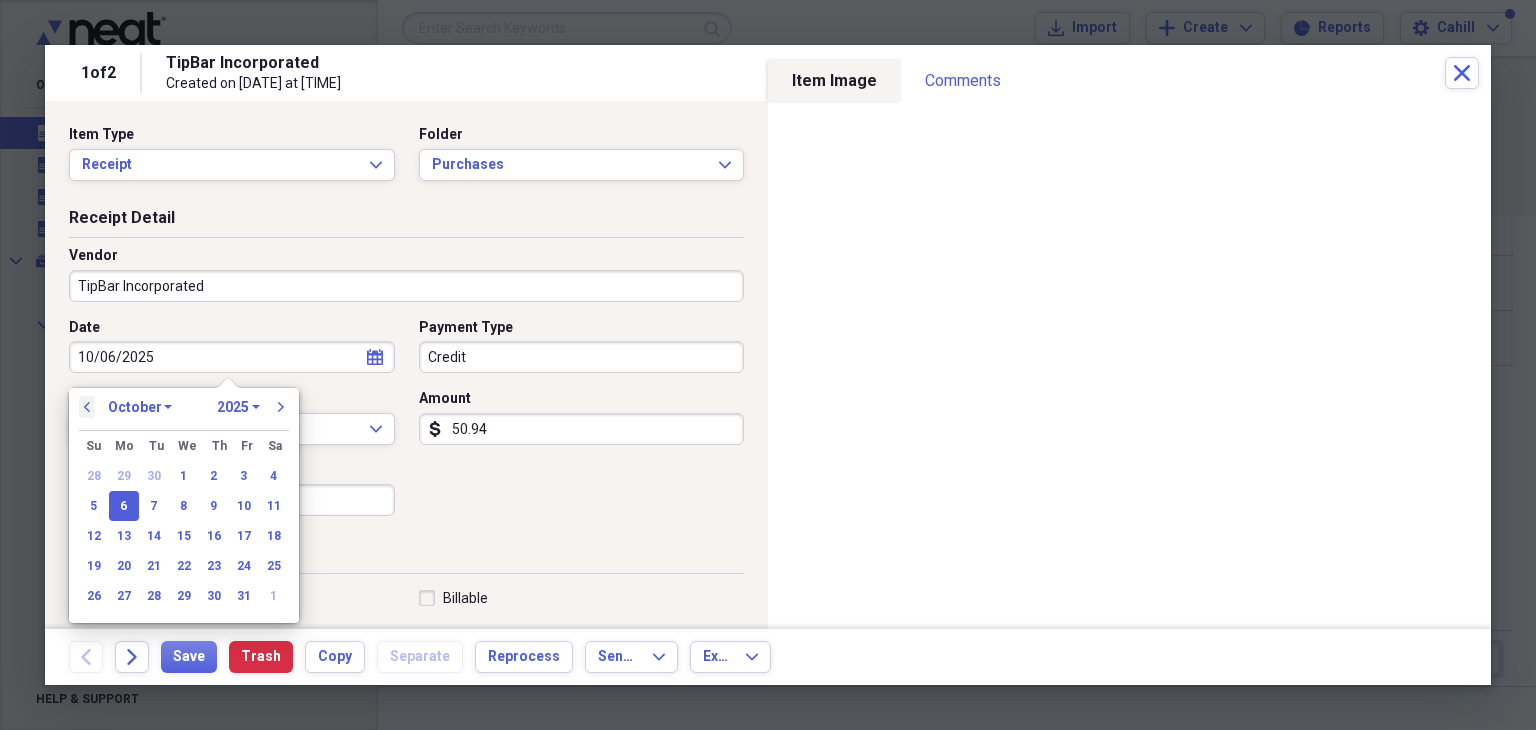 click on "previous" at bounding box center (87, 407) 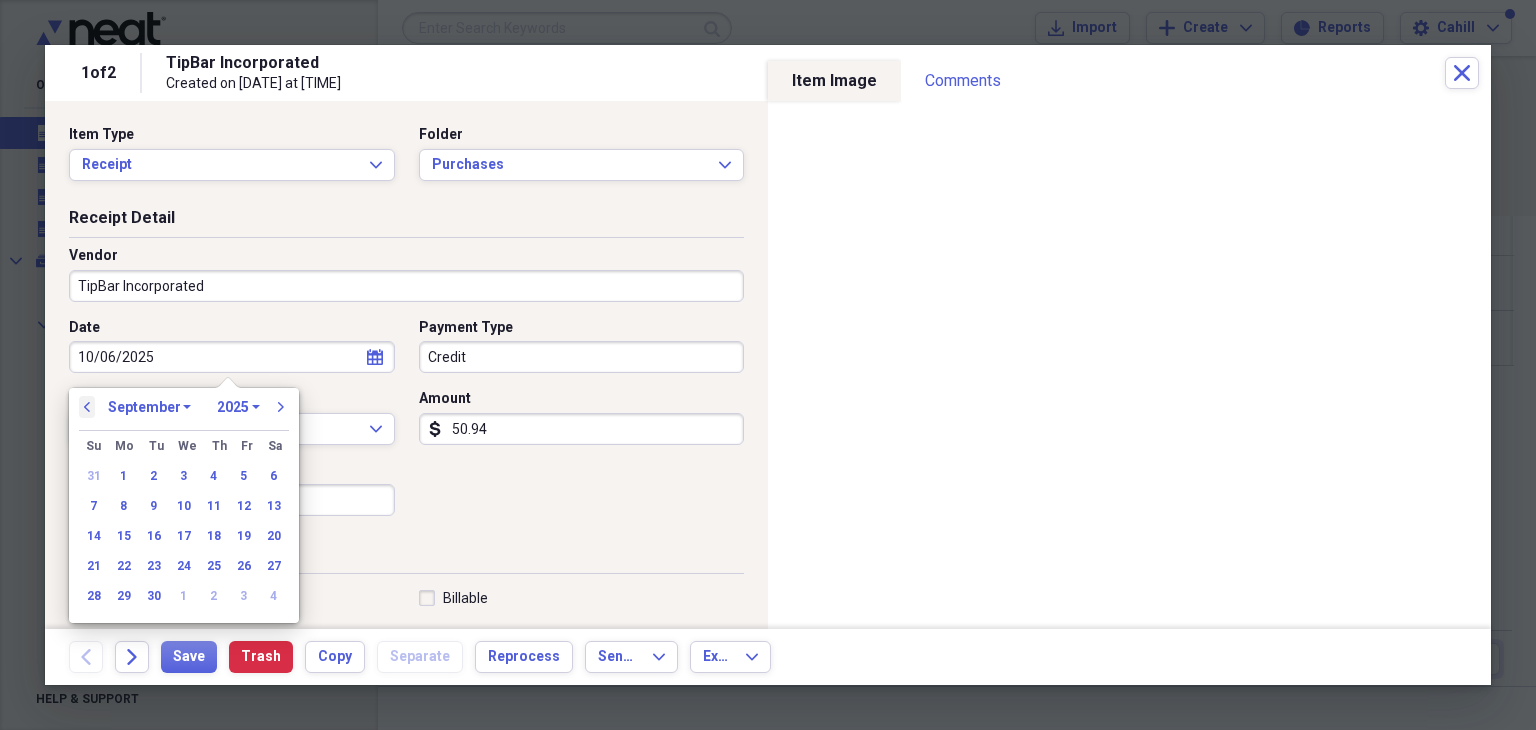 click on "previous" at bounding box center [87, 407] 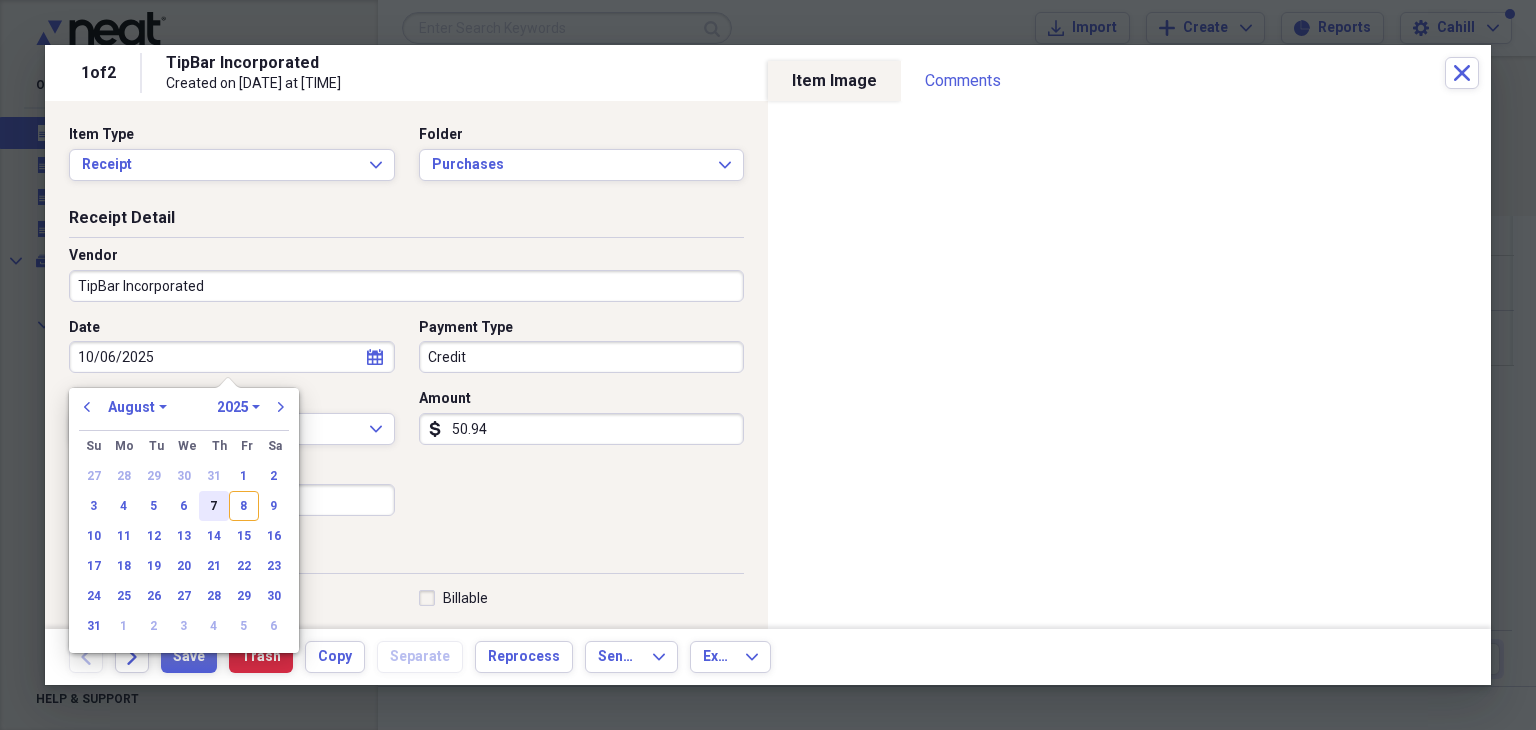 click on "7" at bounding box center (214, 506) 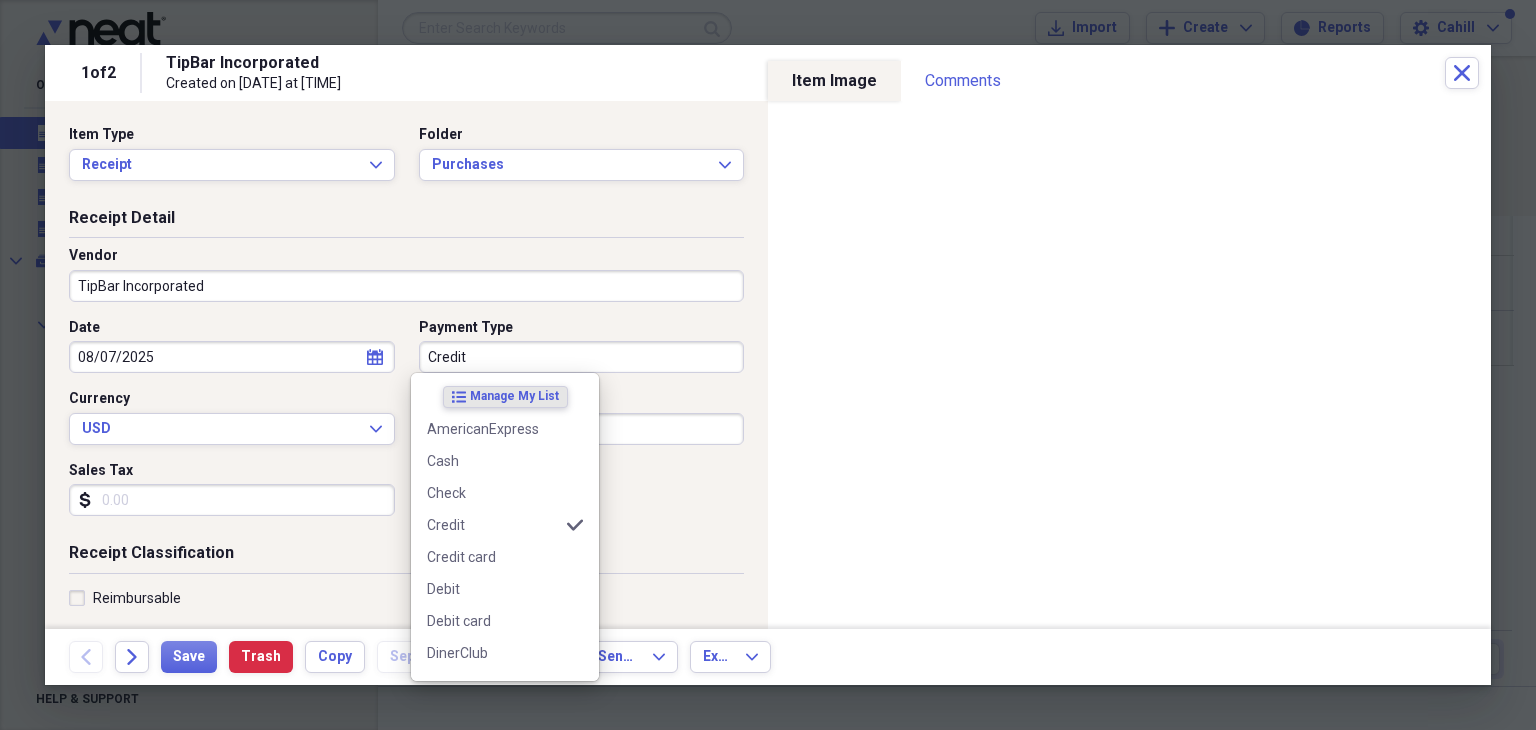 click on "Credit" at bounding box center (582, 357) 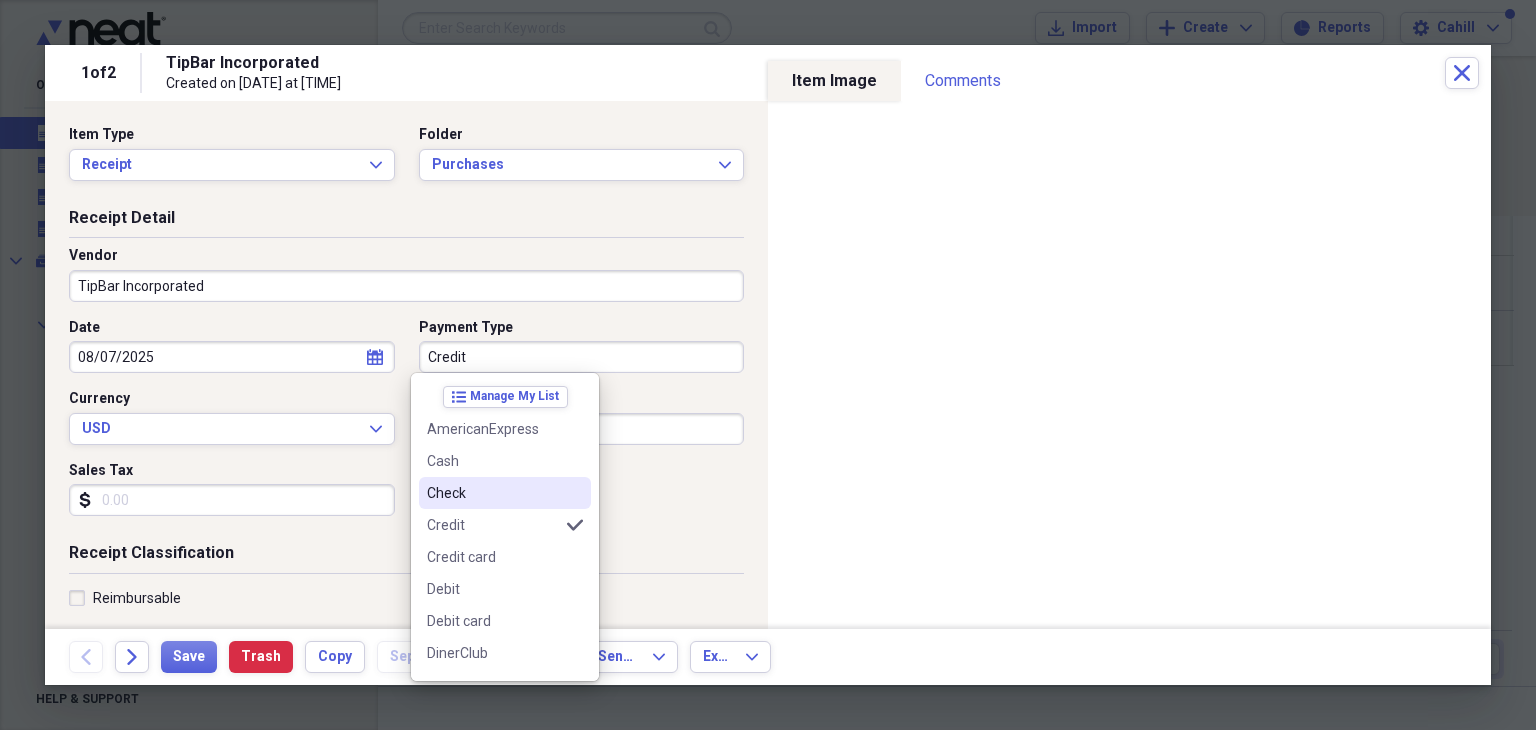 click on "Check" at bounding box center [493, 493] 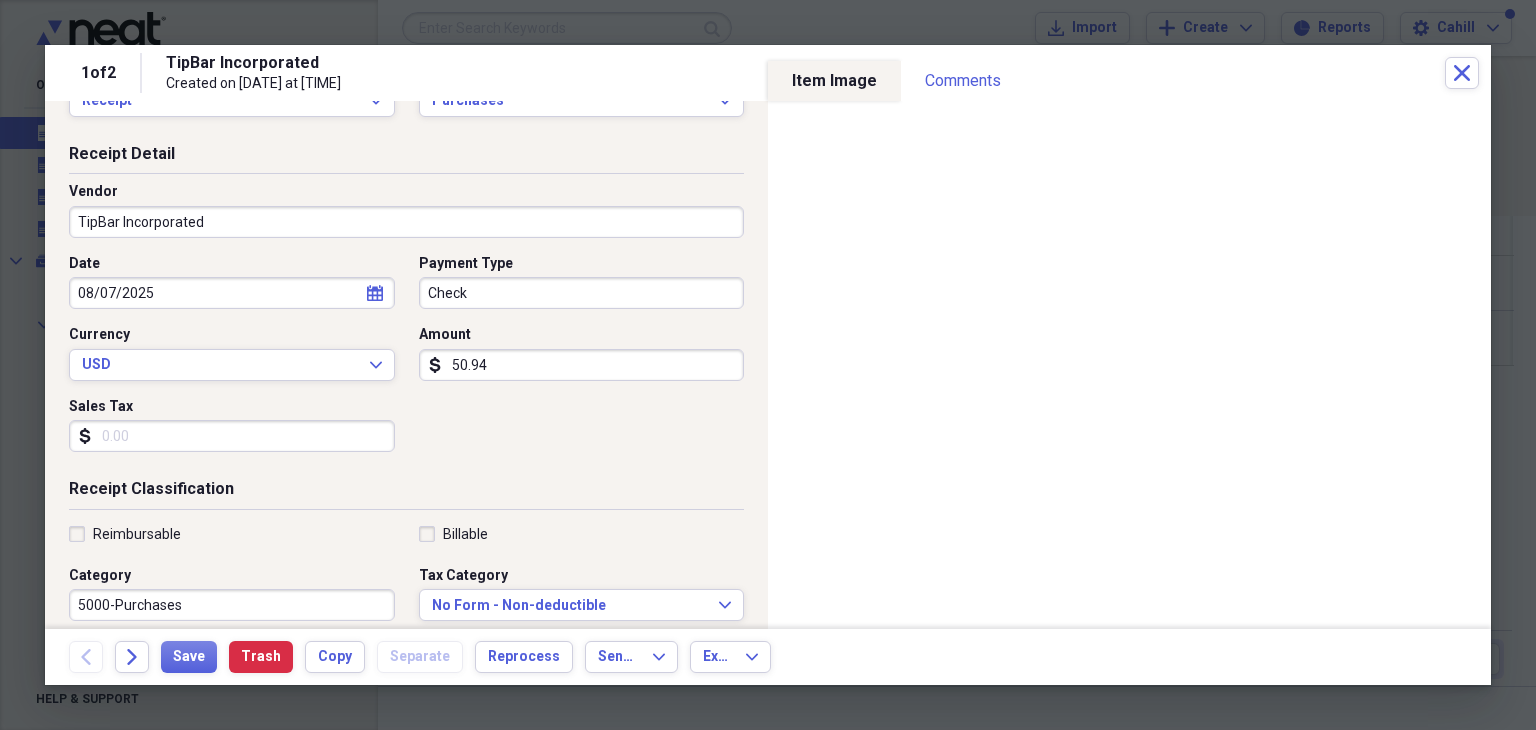 scroll, scrollTop: 100, scrollLeft: 0, axis: vertical 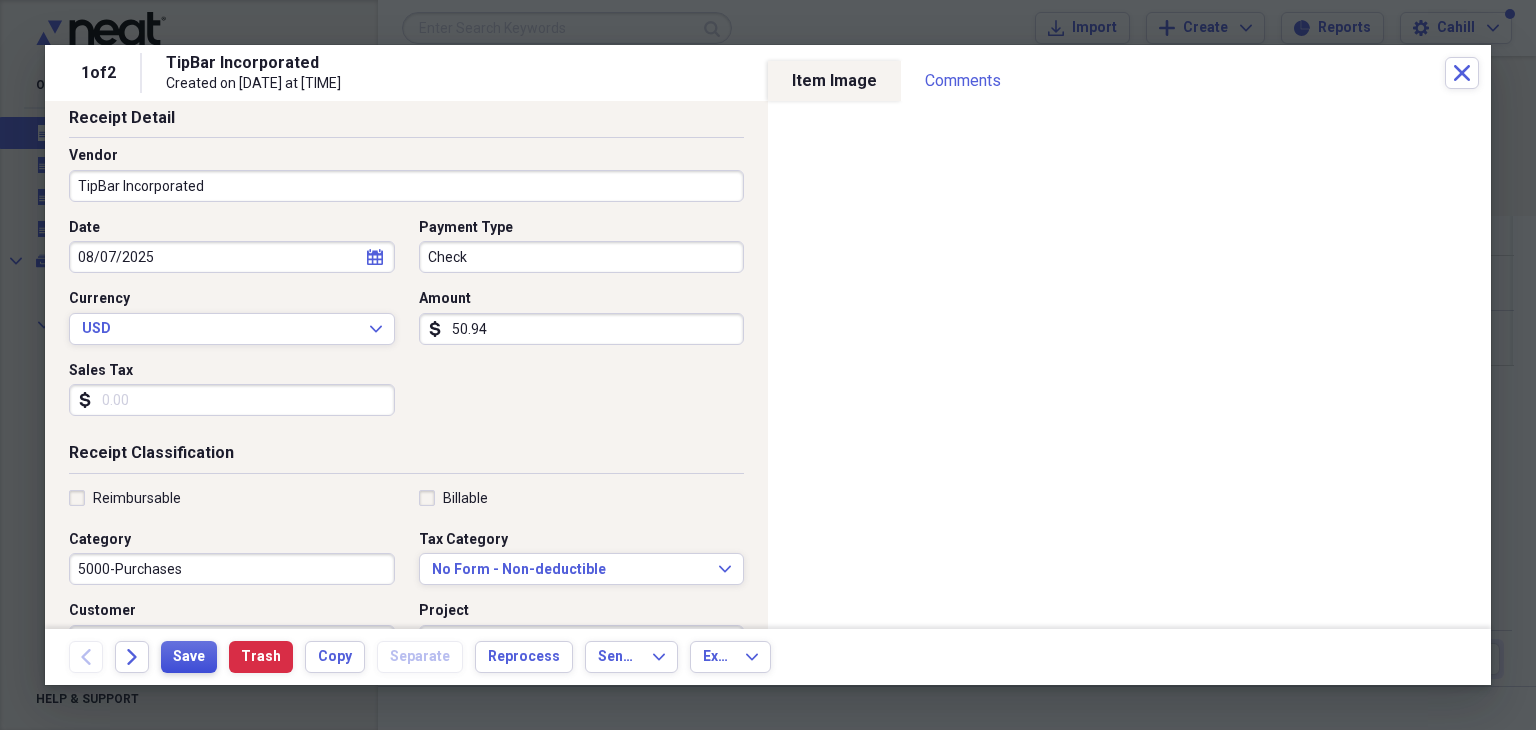 click on "Save" at bounding box center [189, 657] 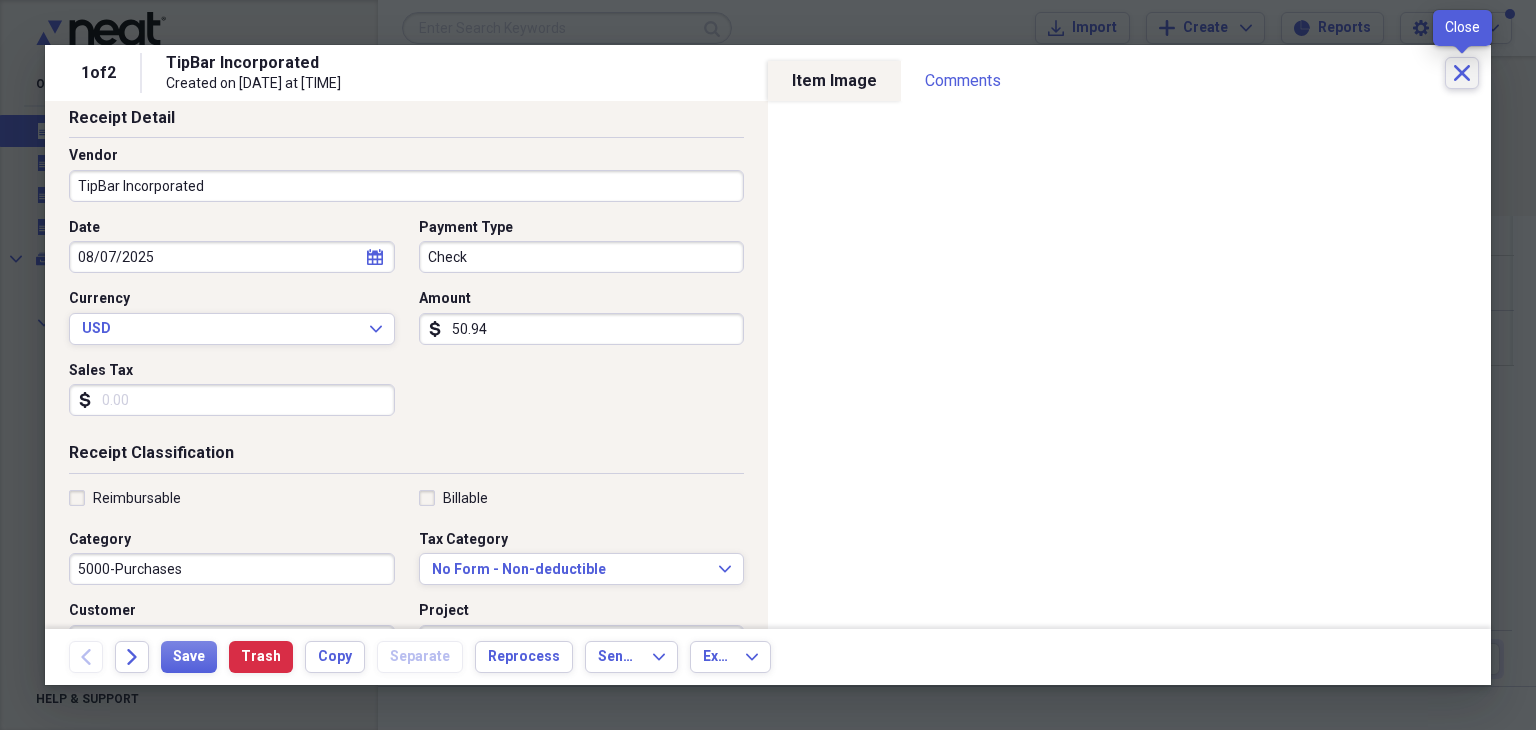 click on "Close" 